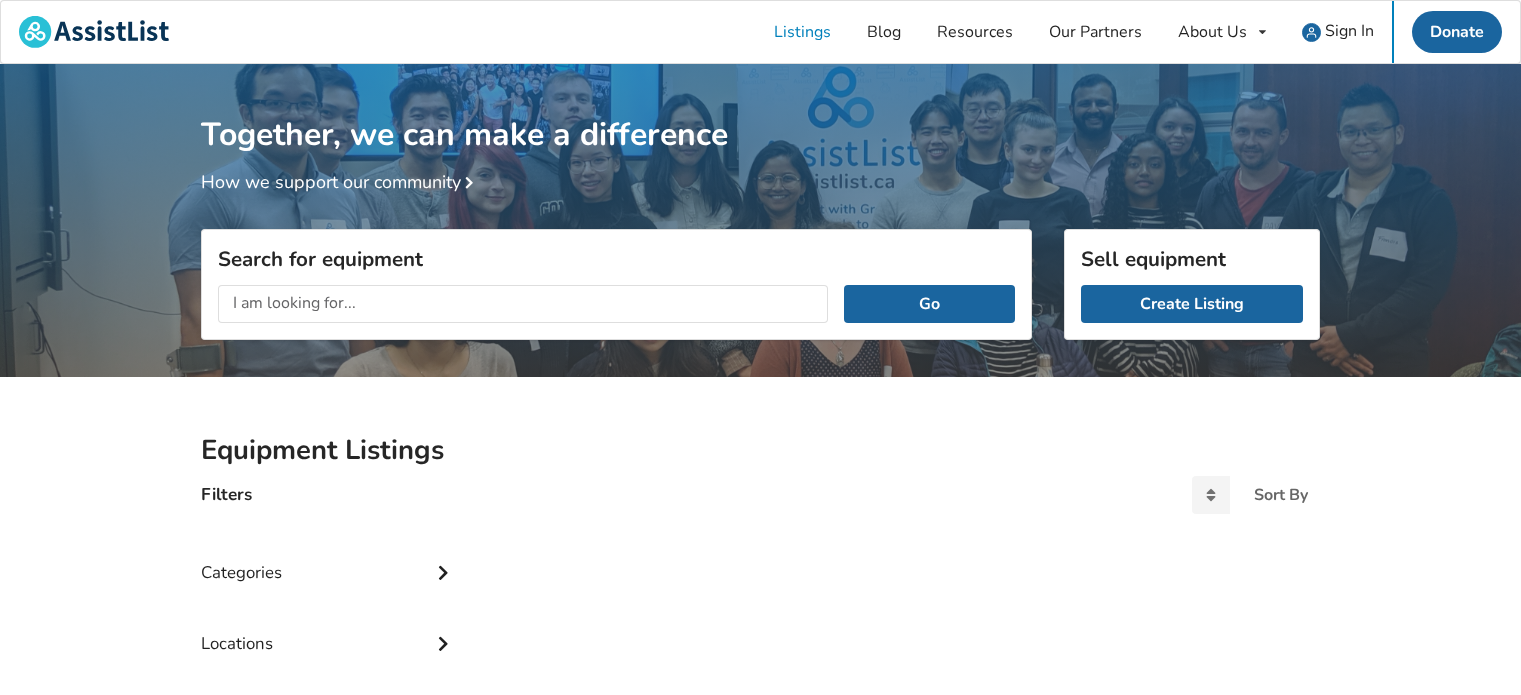 scroll, scrollTop: 0, scrollLeft: 0, axis: both 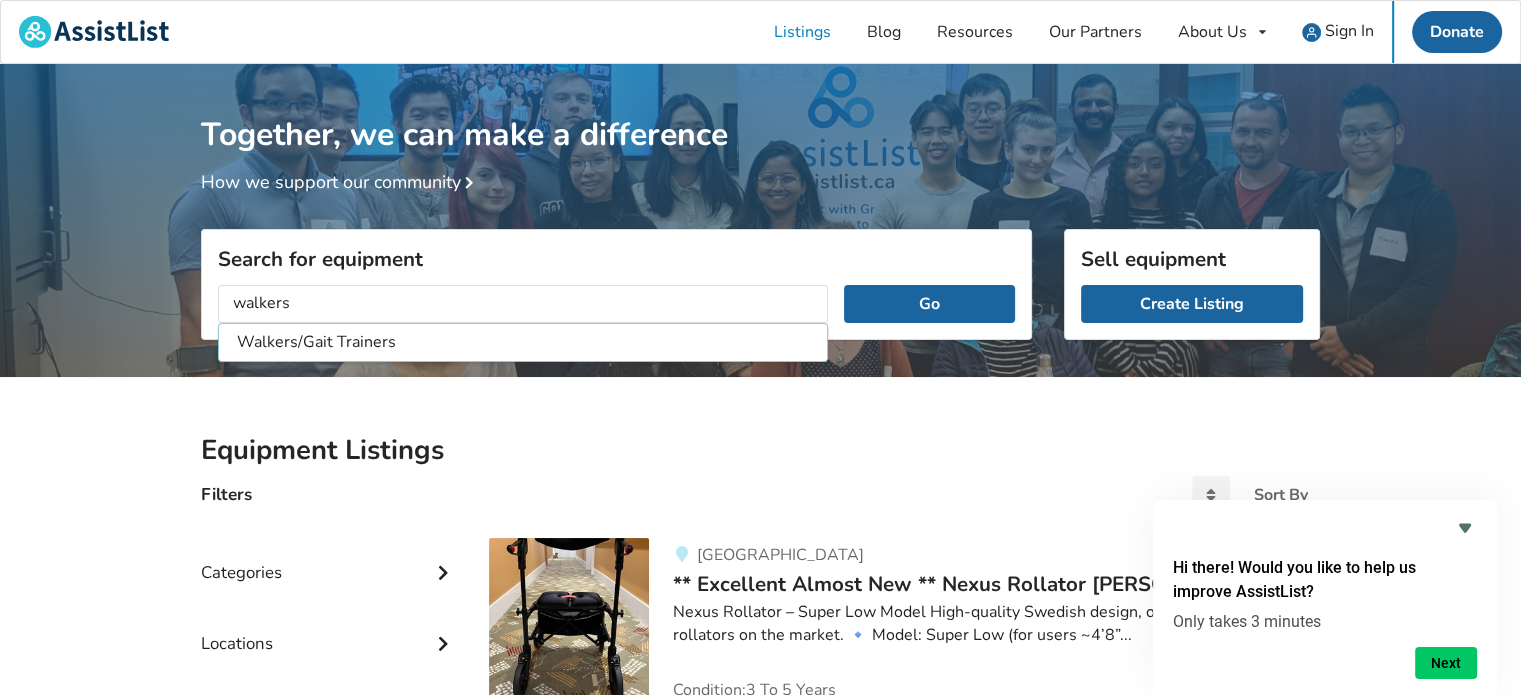 type on "walkers" 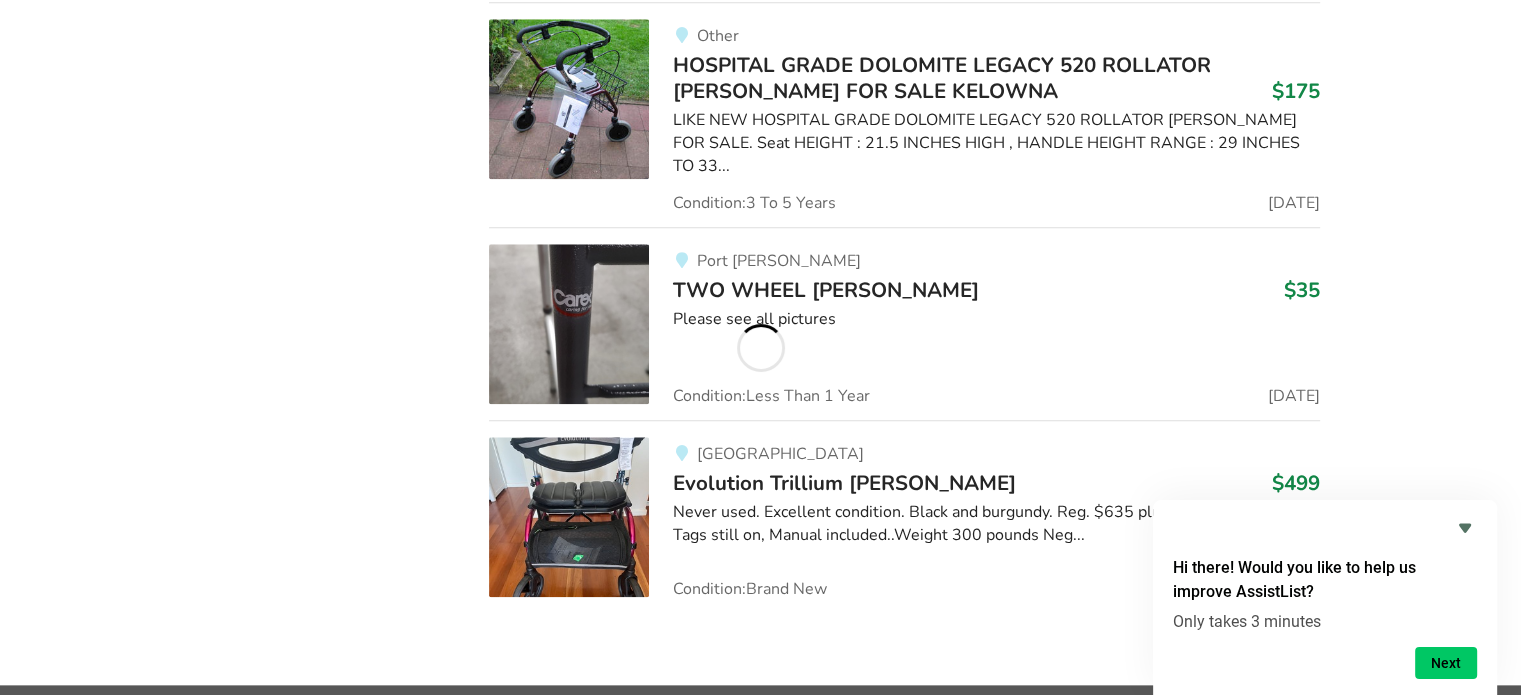scroll, scrollTop: 2104, scrollLeft: 0, axis: vertical 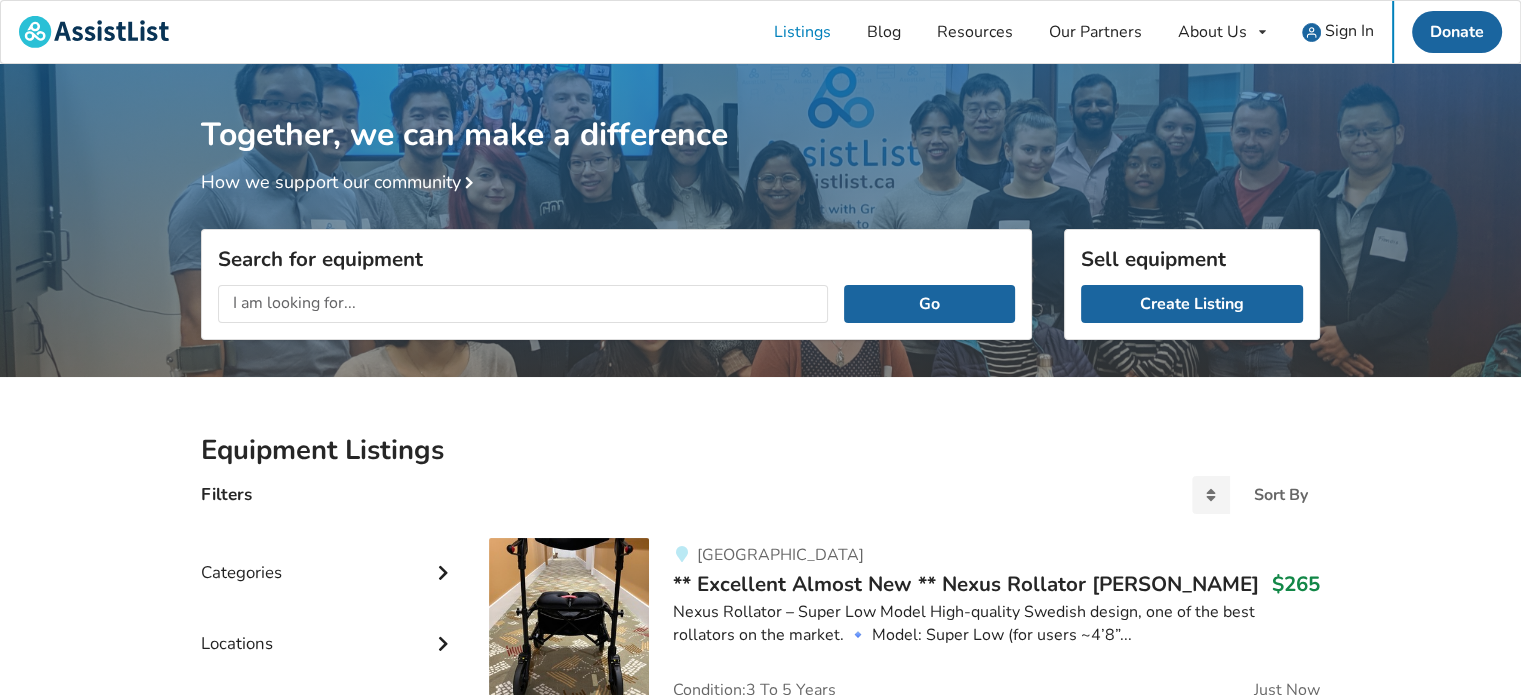 click at bounding box center [523, 304] 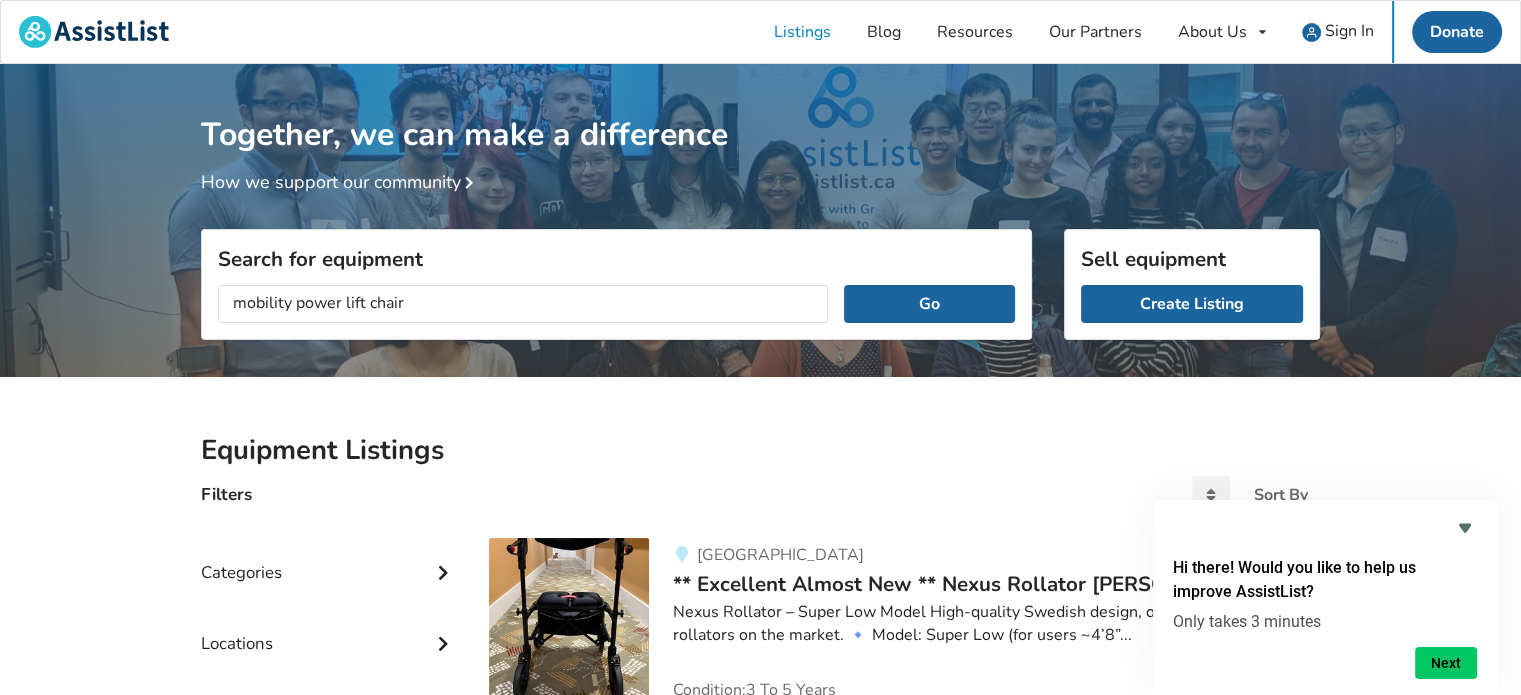 type on "mobility power lift chair" 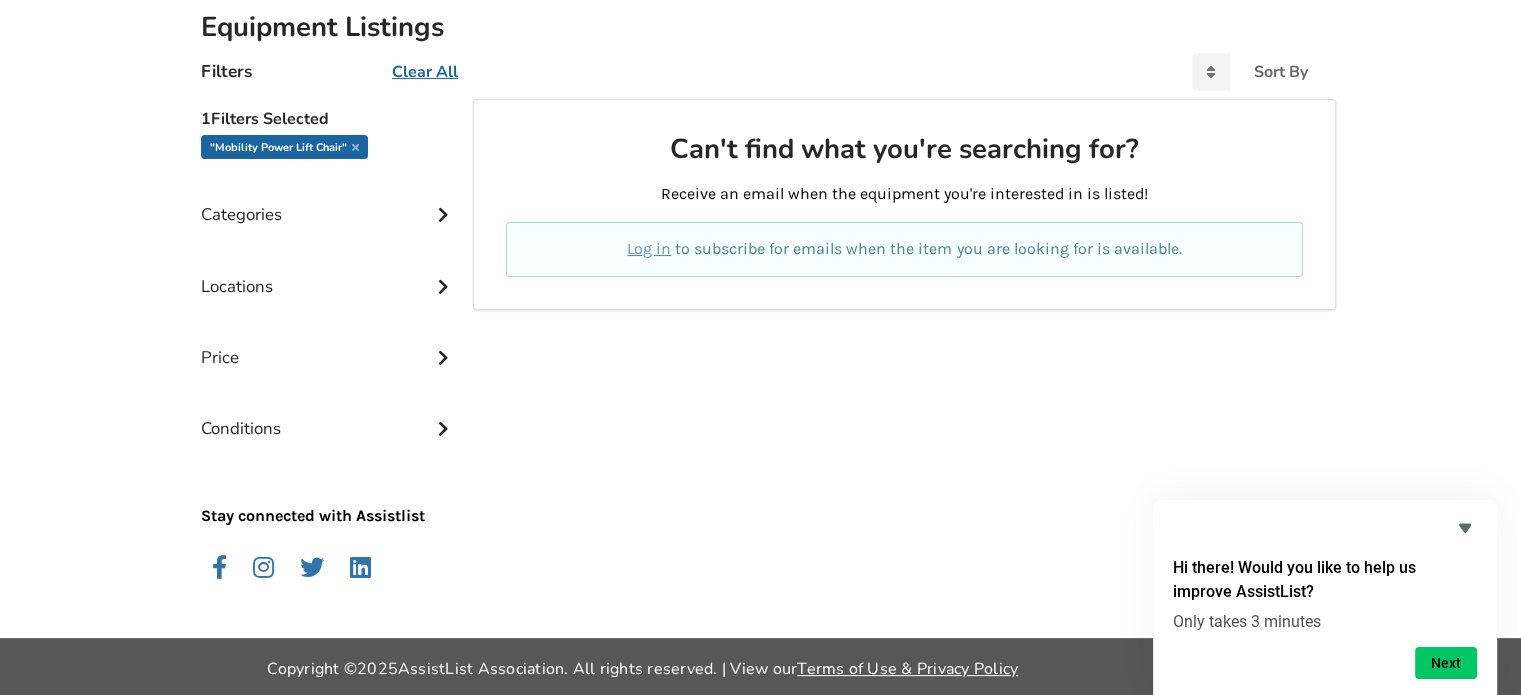 scroll, scrollTop: 425, scrollLeft: 0, axis: vertical 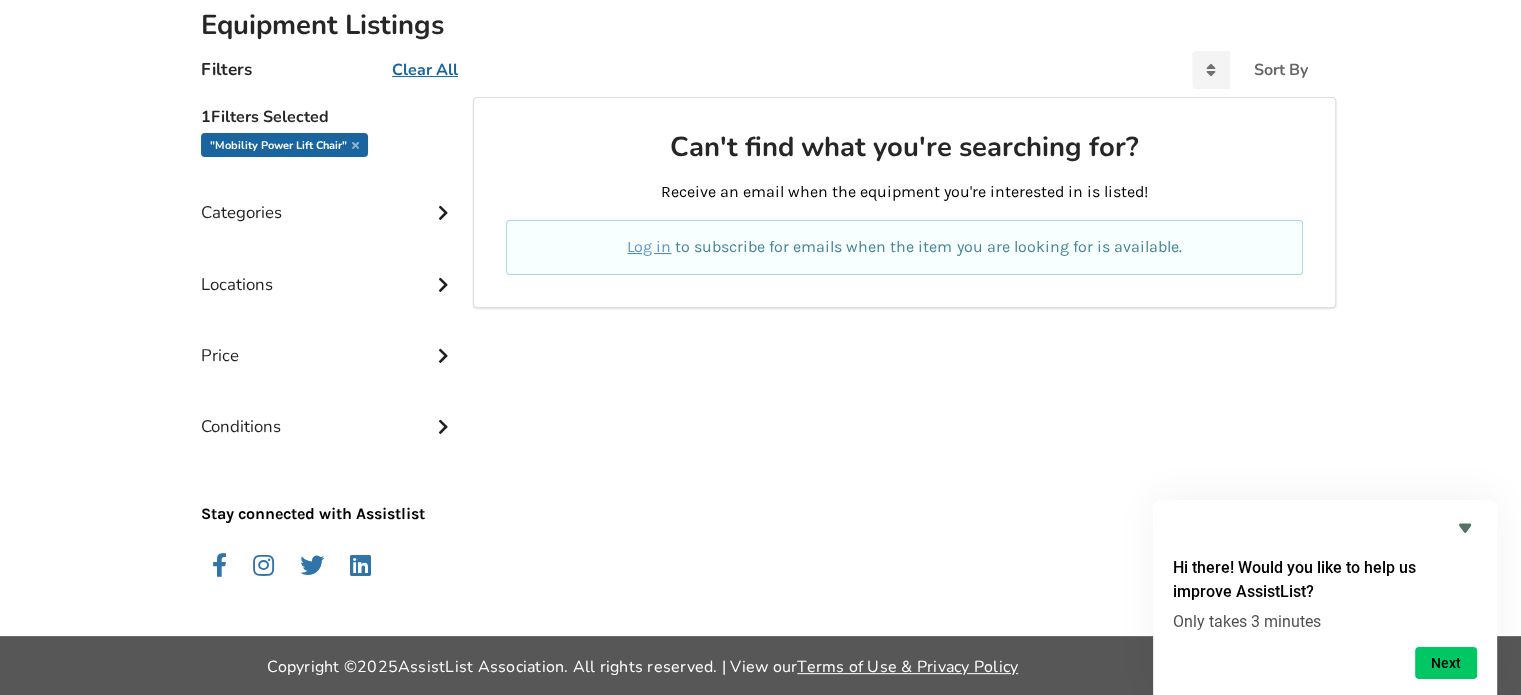 click on "Categories" at bounding box center [329, 197] 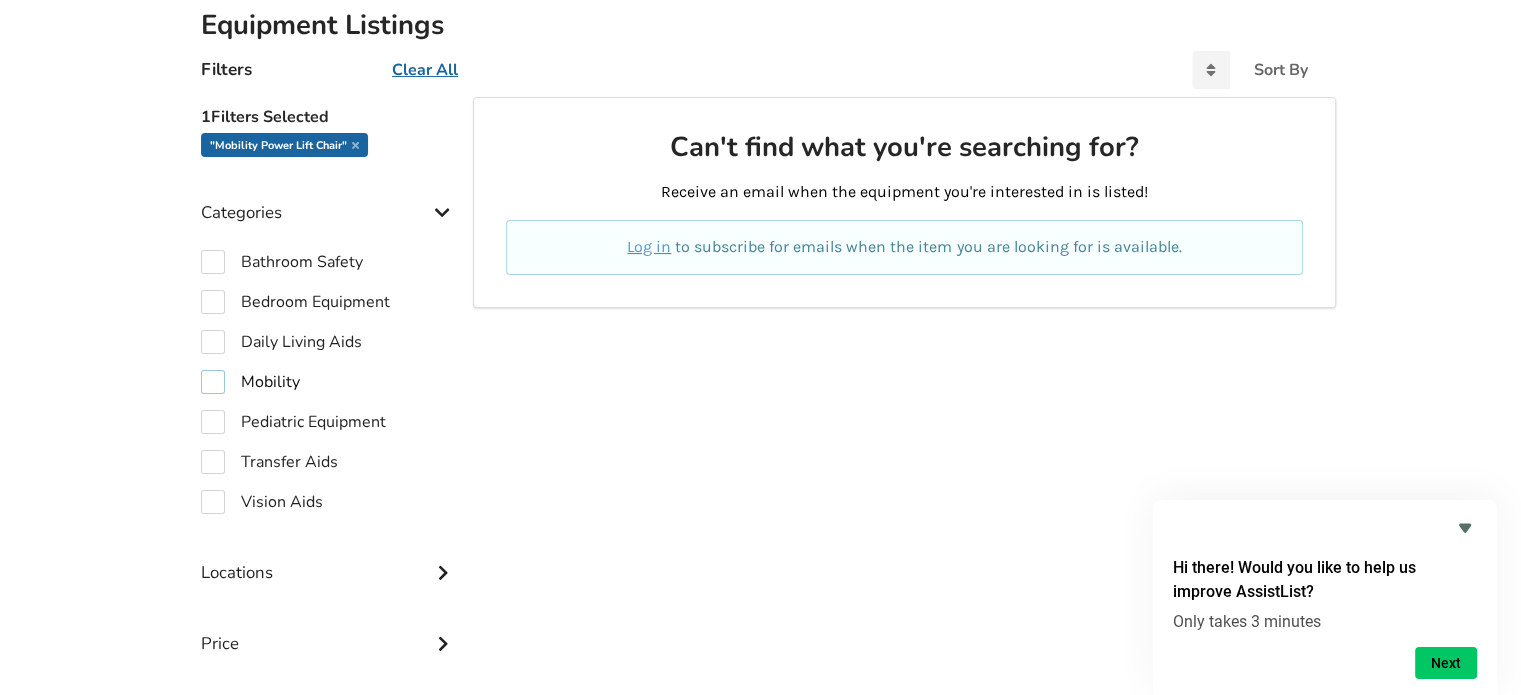 click on "Mobility" at bounding box center (250, 382) 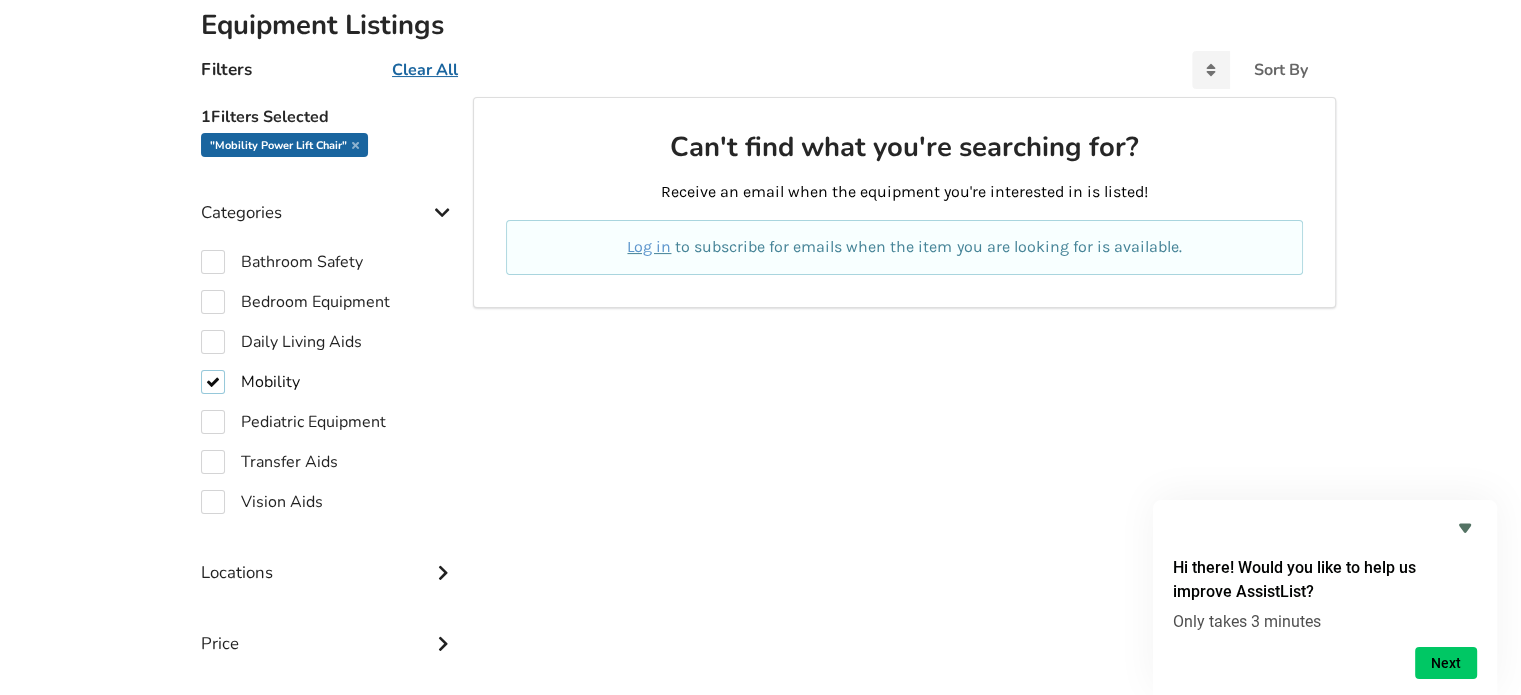 checkbox on "true" 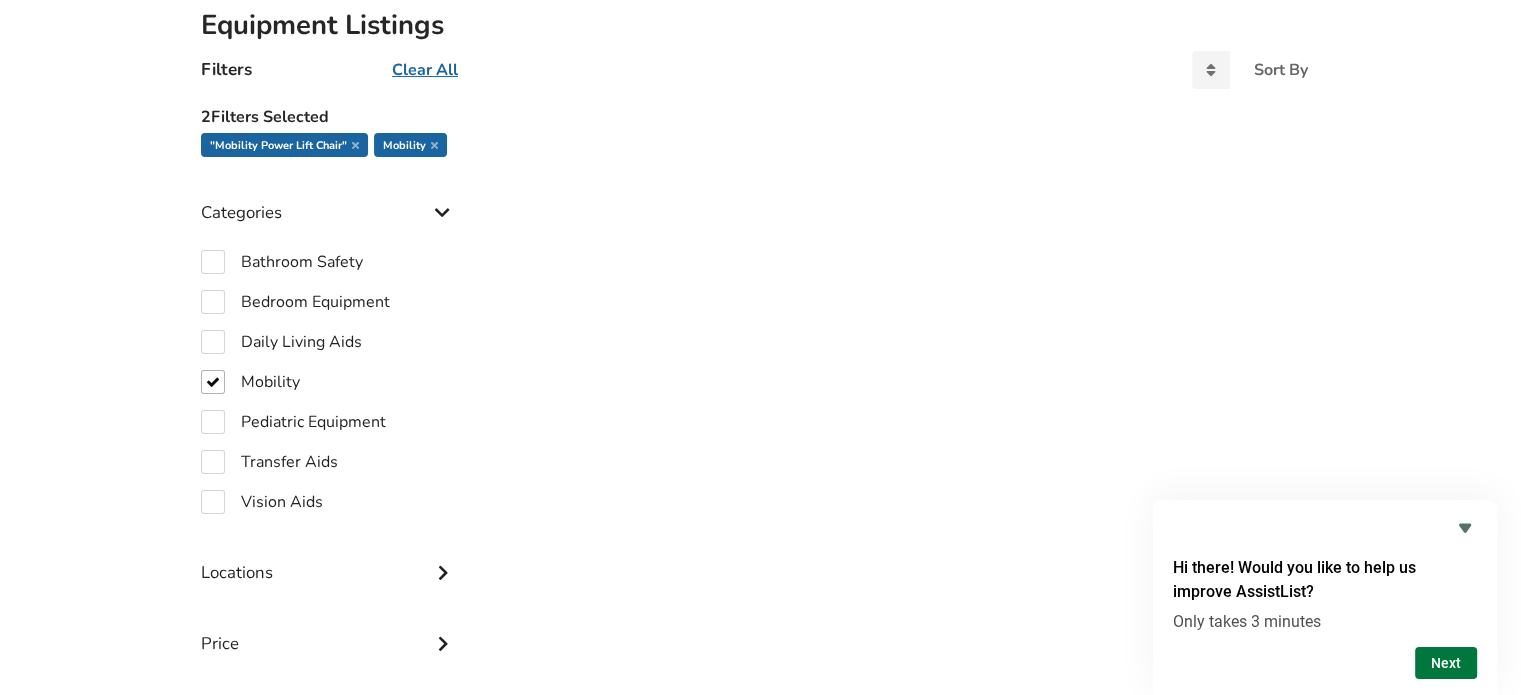 click on "Next" at bounding box center [1446, 663] 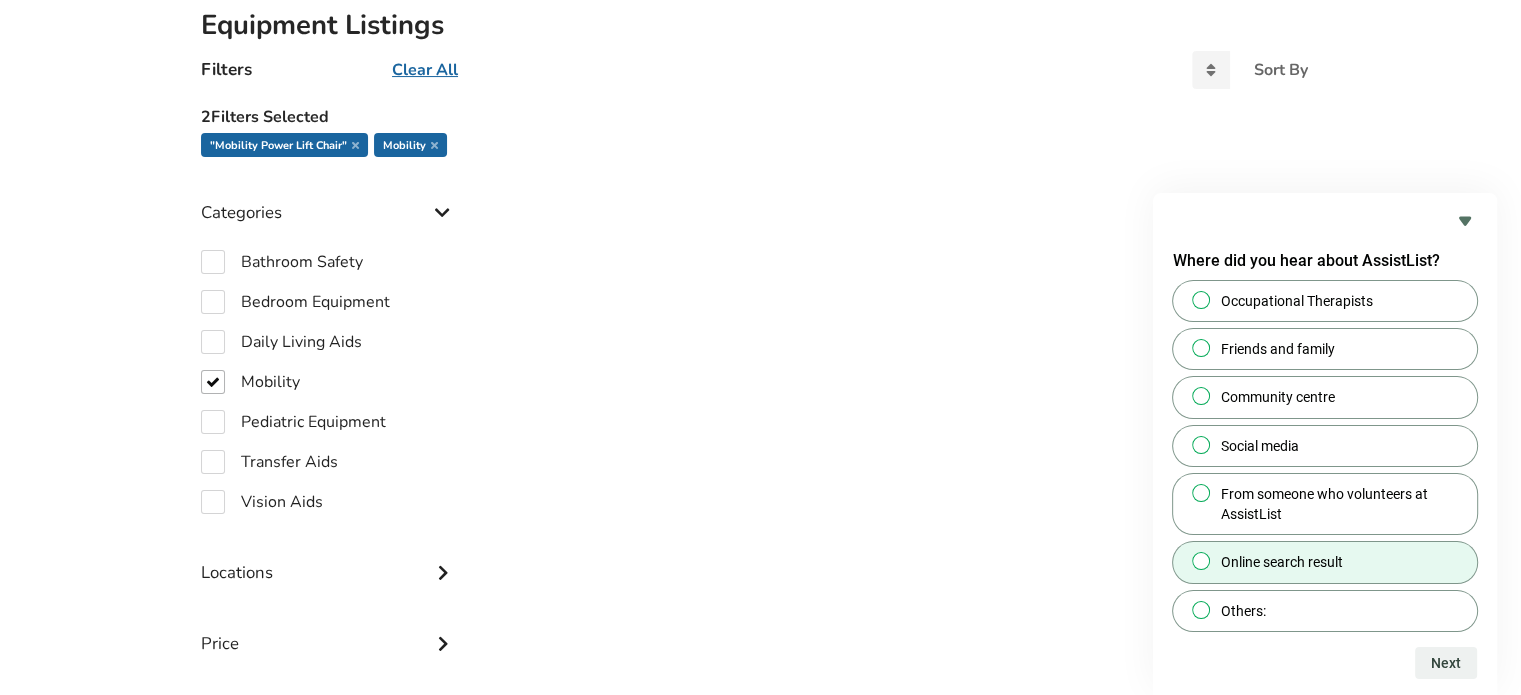 click on "Online search result" at bounding box center [1201, 561] 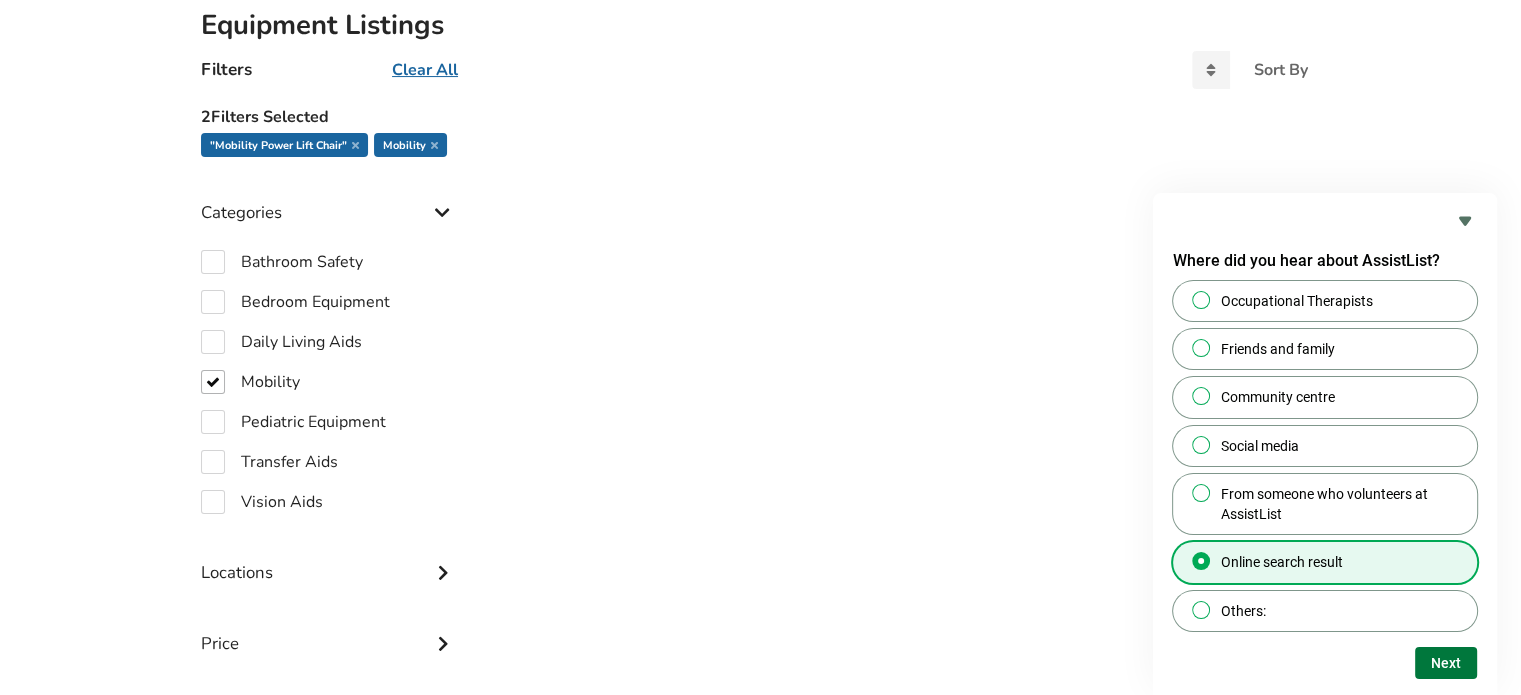 click on "Next" at bounding box center (1446, 663) 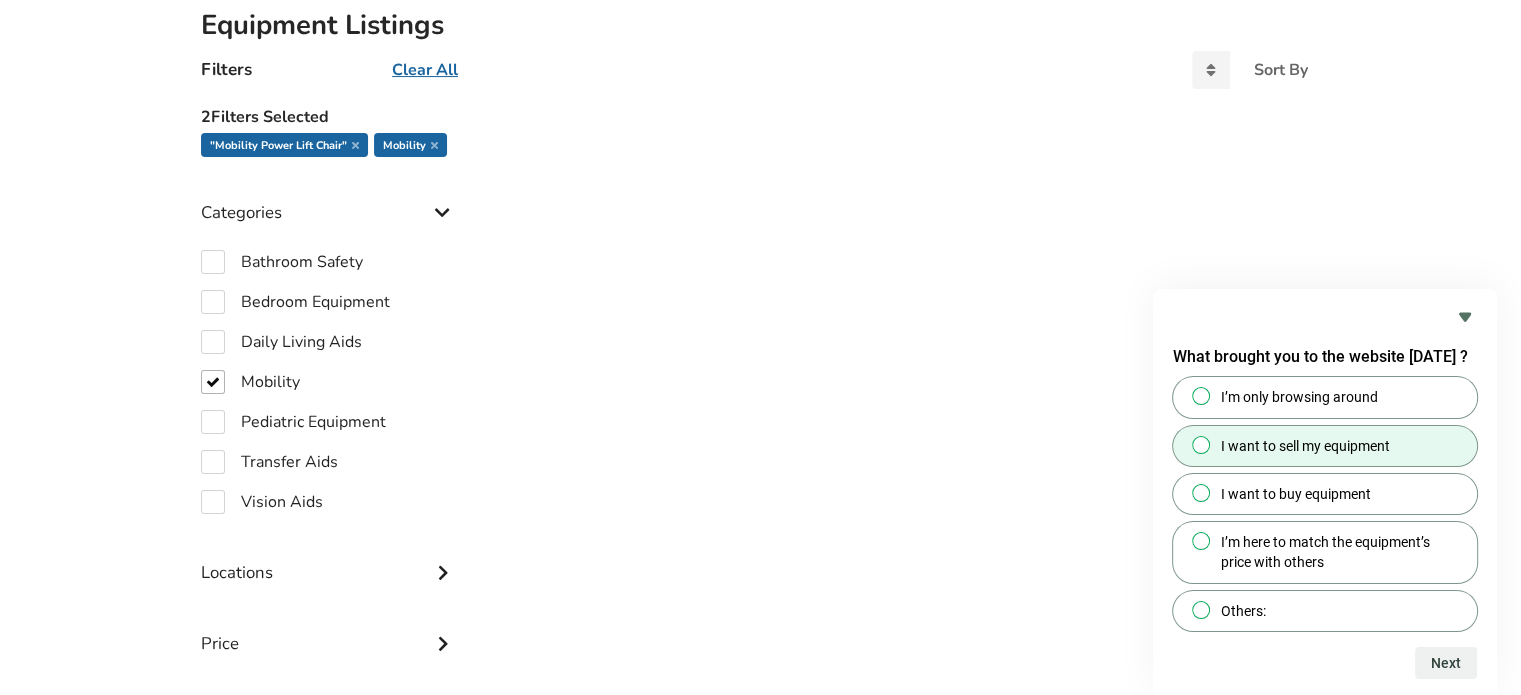 click on "I want to sell my equipment" at bounding box center [1201, 444] 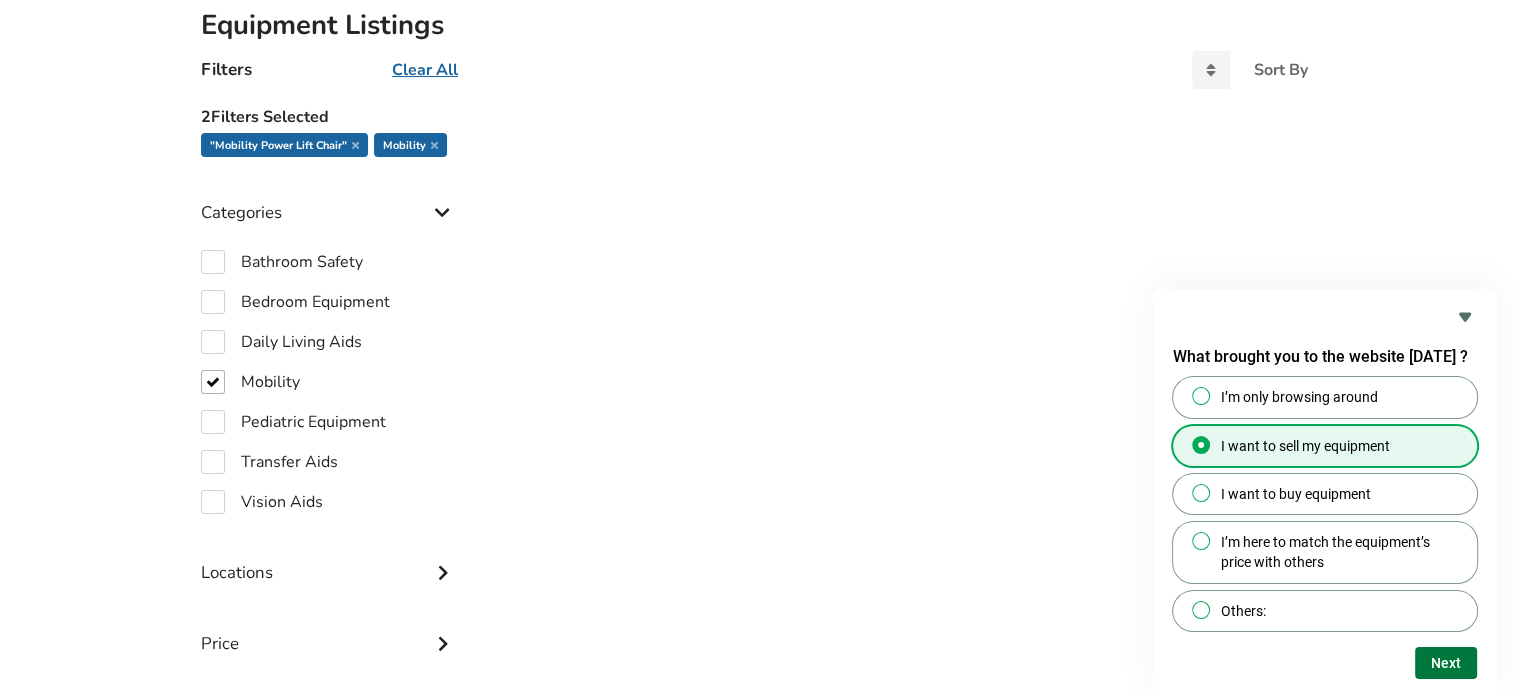 click on "Next" at bounding box center [1446, 663] 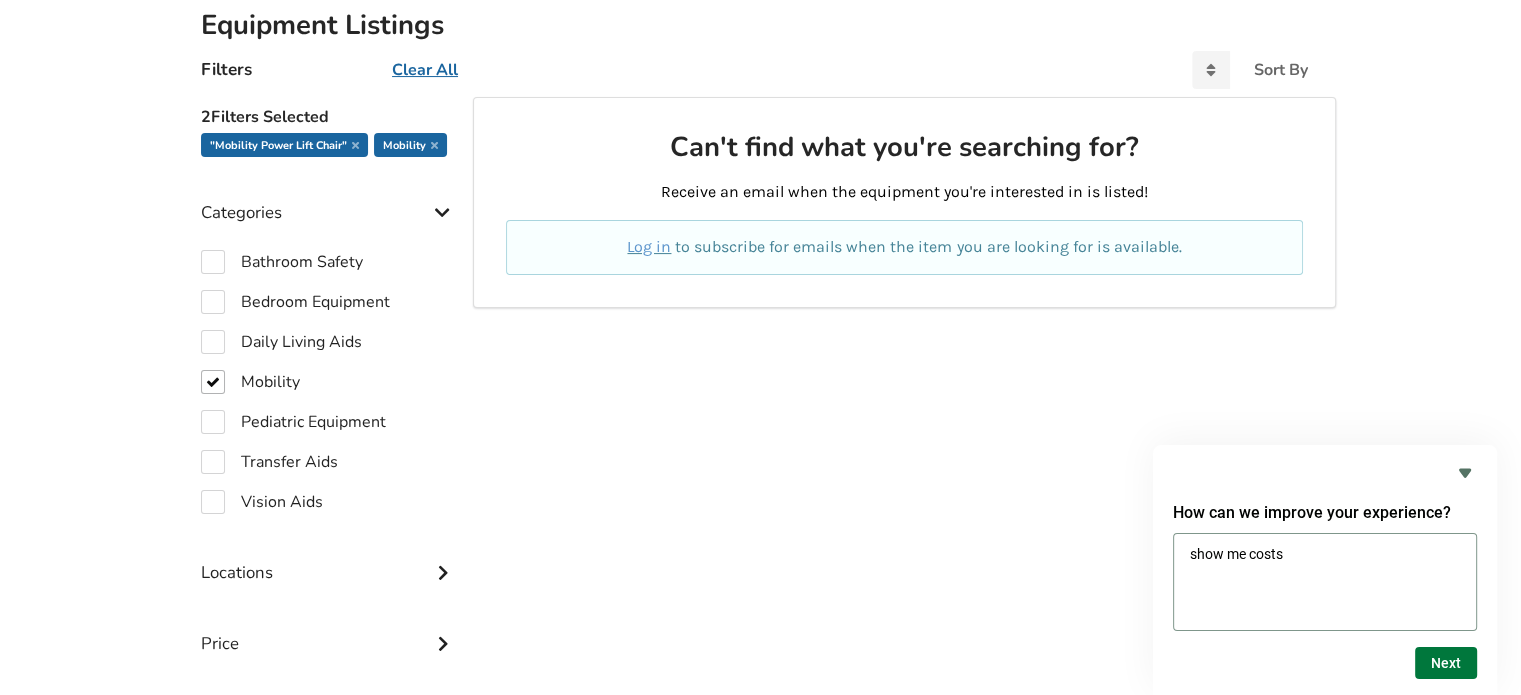 type on "show me costs" 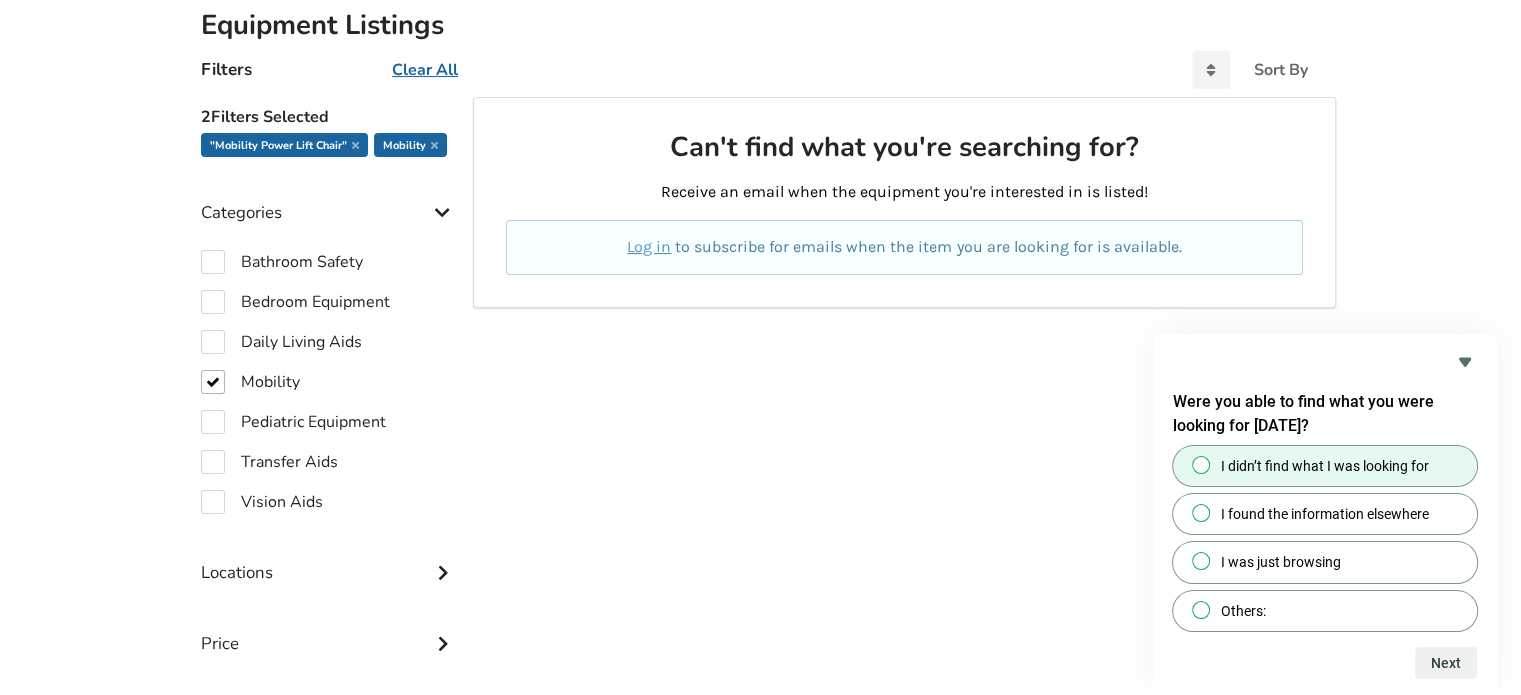 click on "I didn’t find what I was looking for" at bounding box center [1201, 464] 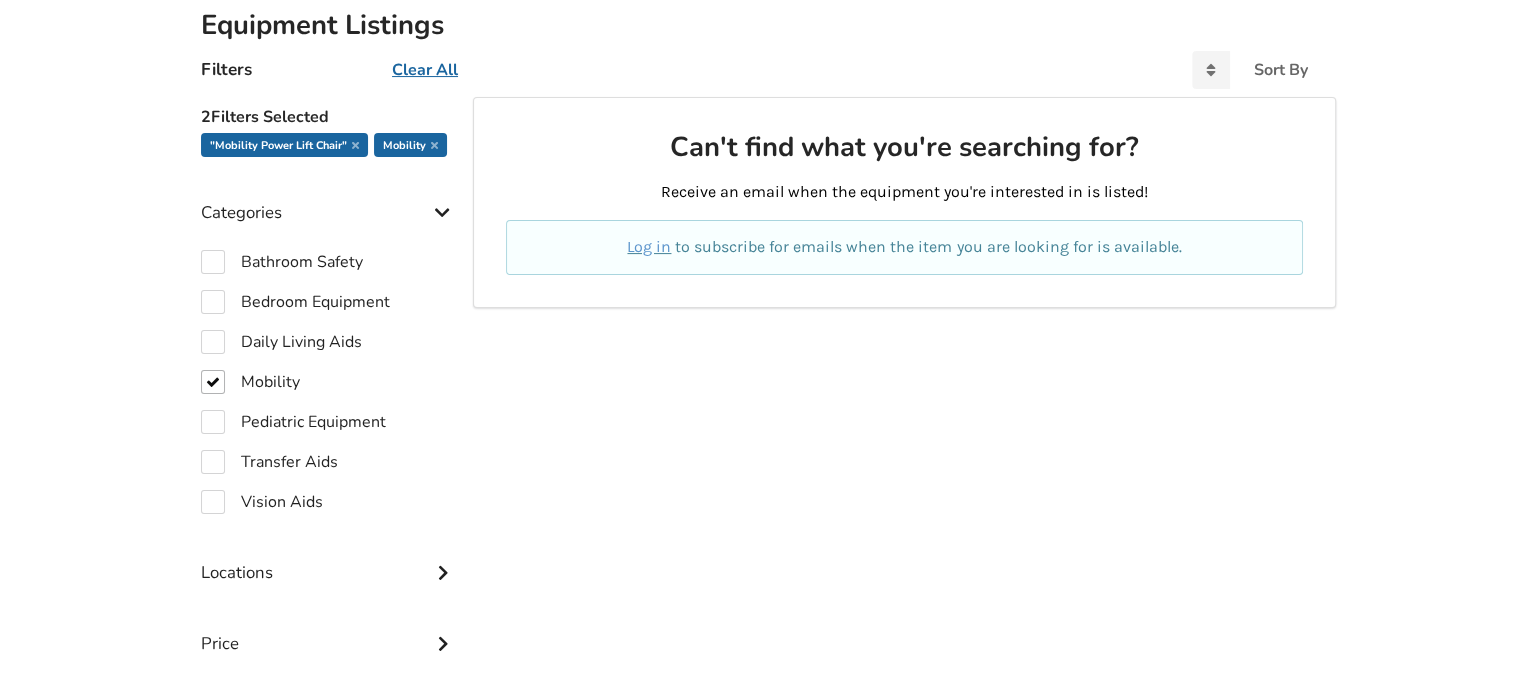 scroll, scrollTop: 0, scrollLeft: 0, axis: both 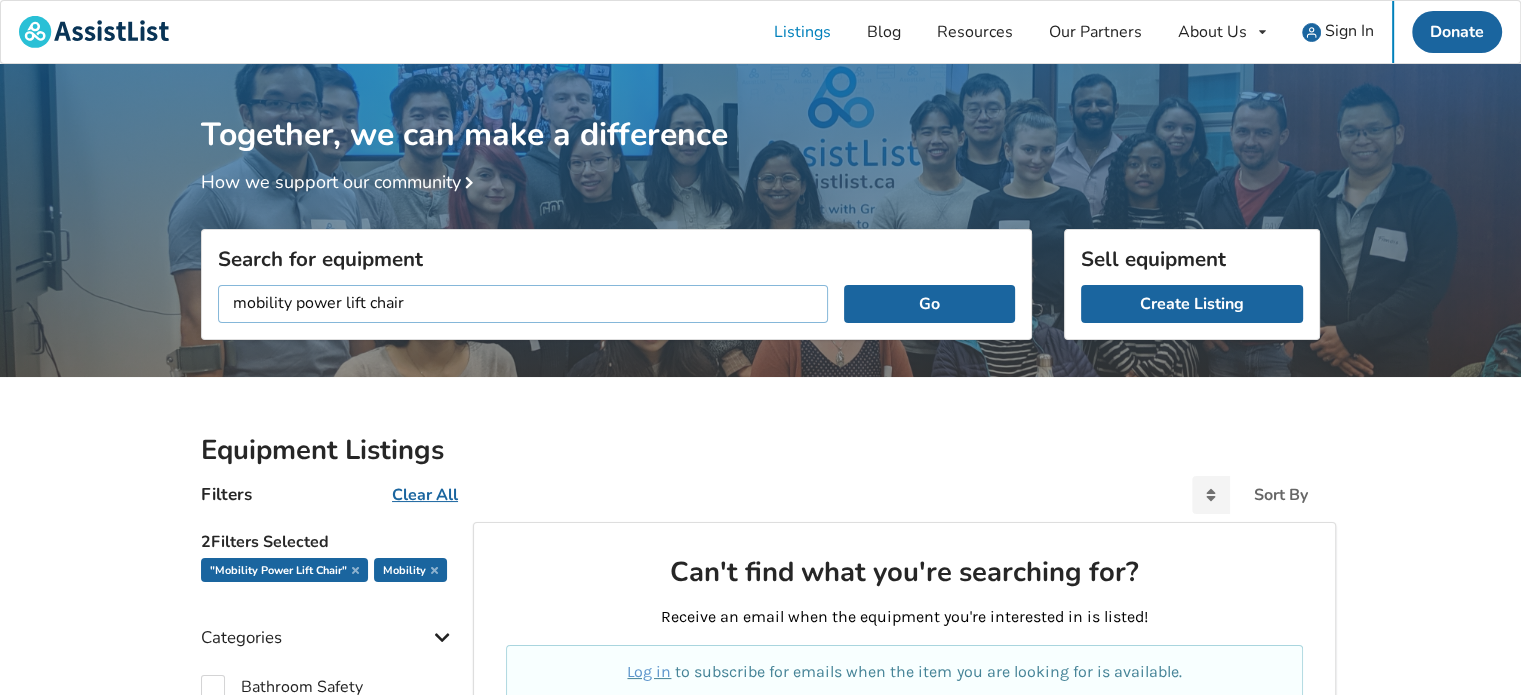 drag, startPoint x: 420, startPoint y: 299, endPoint x: 52, endPoint y: 283, distance: 368.34766 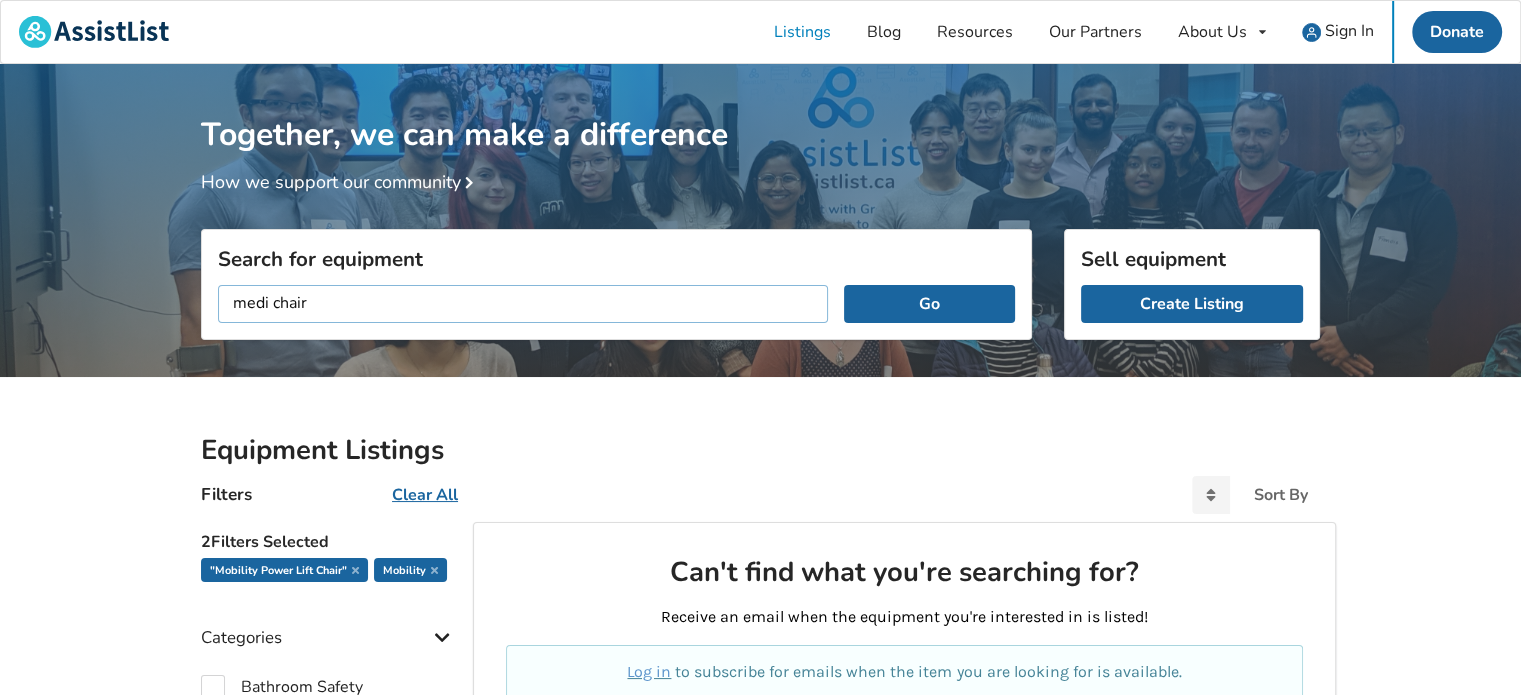 type on "medi chair" 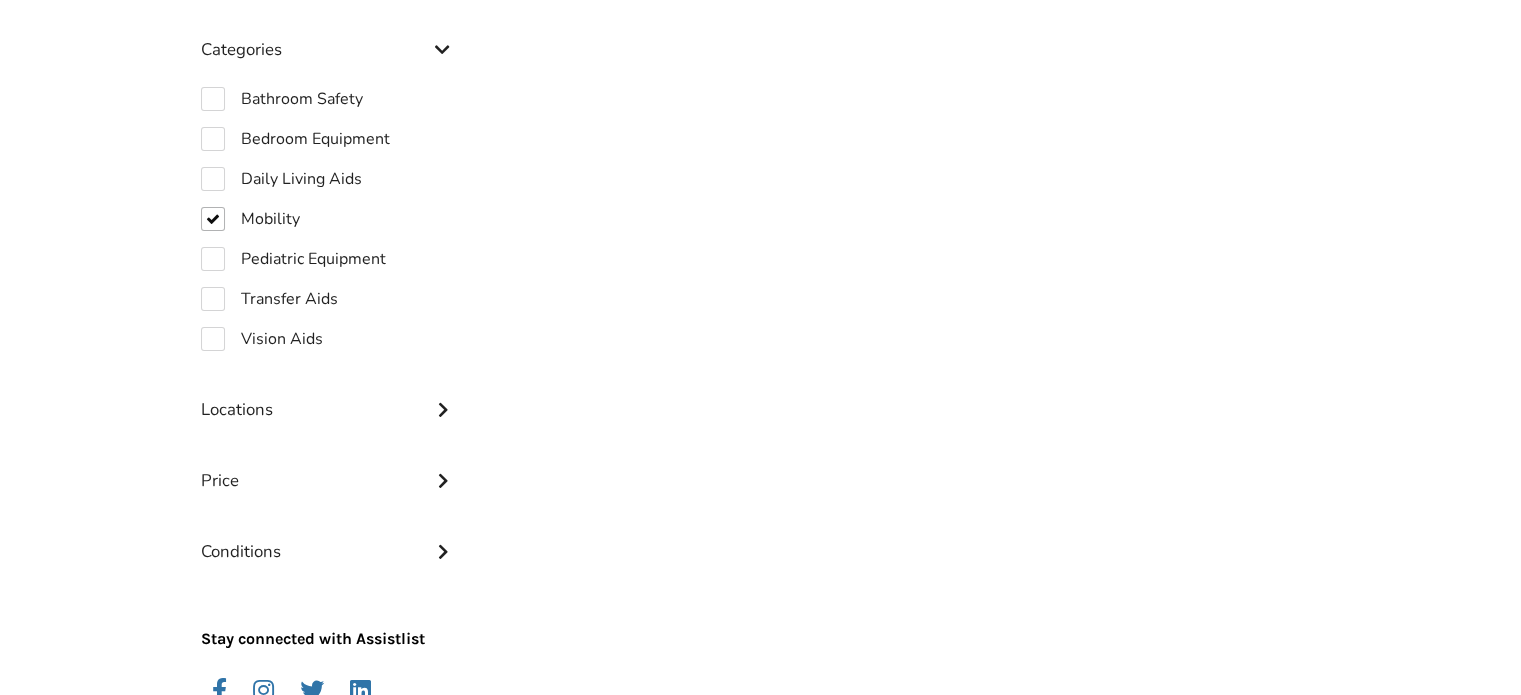 scroll, scrollTop: 599, scrollLeft: 0, axis: vertical 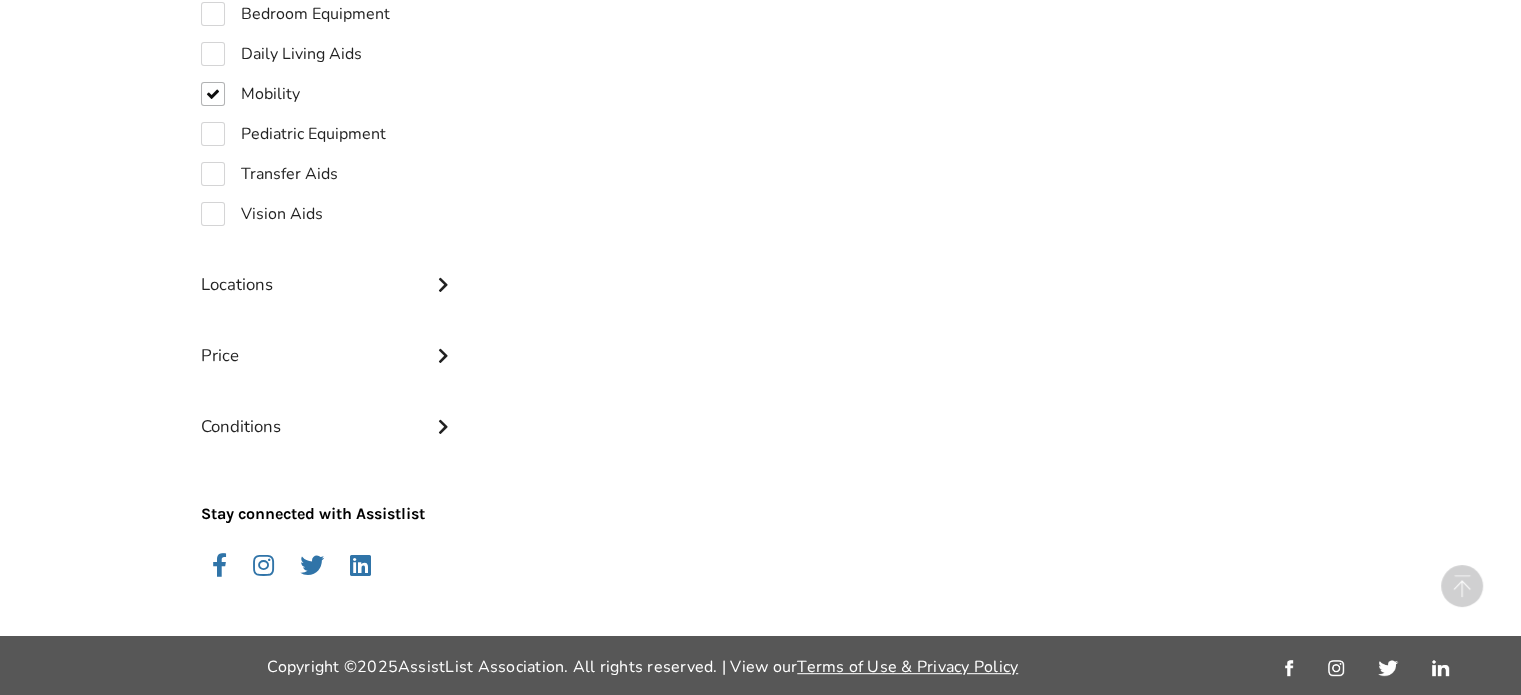 click on "Go" at bounding box center (929, -409) 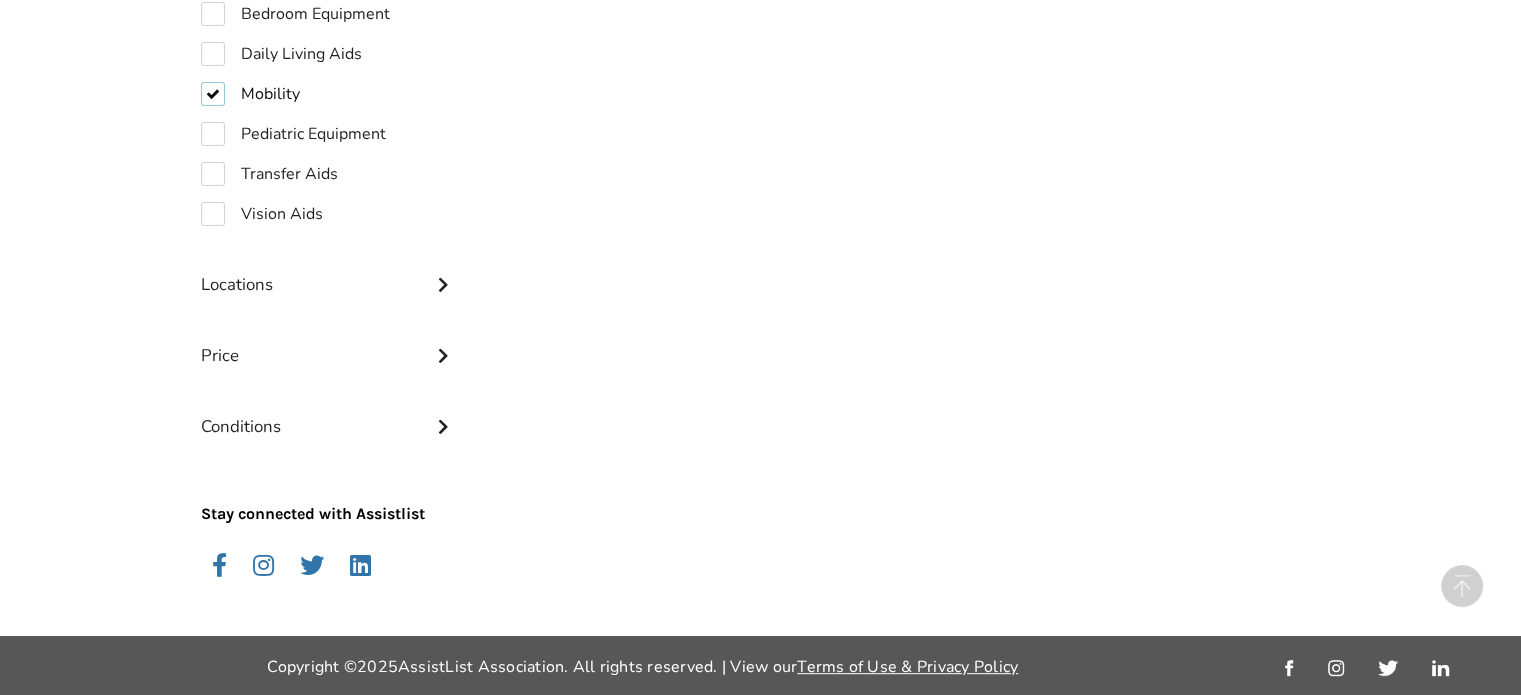 click on "Mobility" at bounding box center (250, 94) 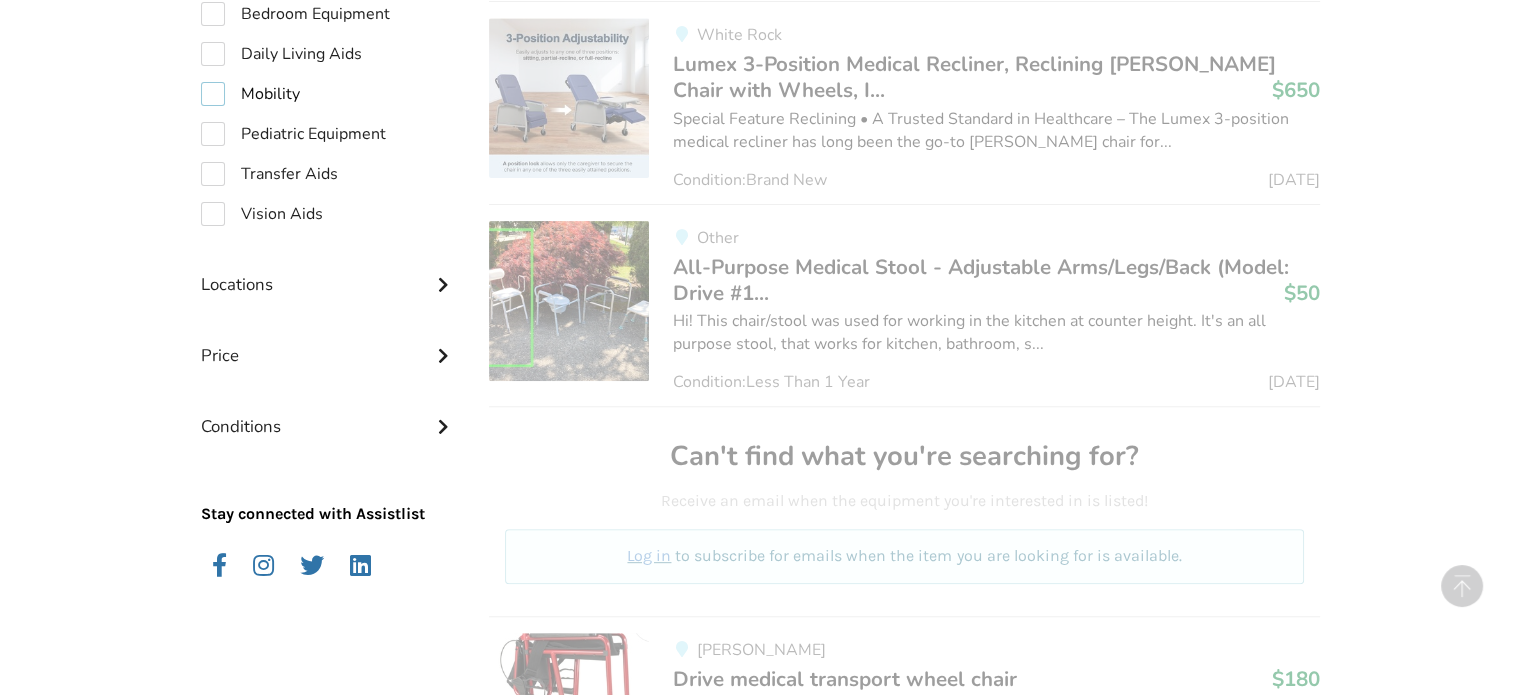 click on "Mobility" at bounding box center (250, 94) 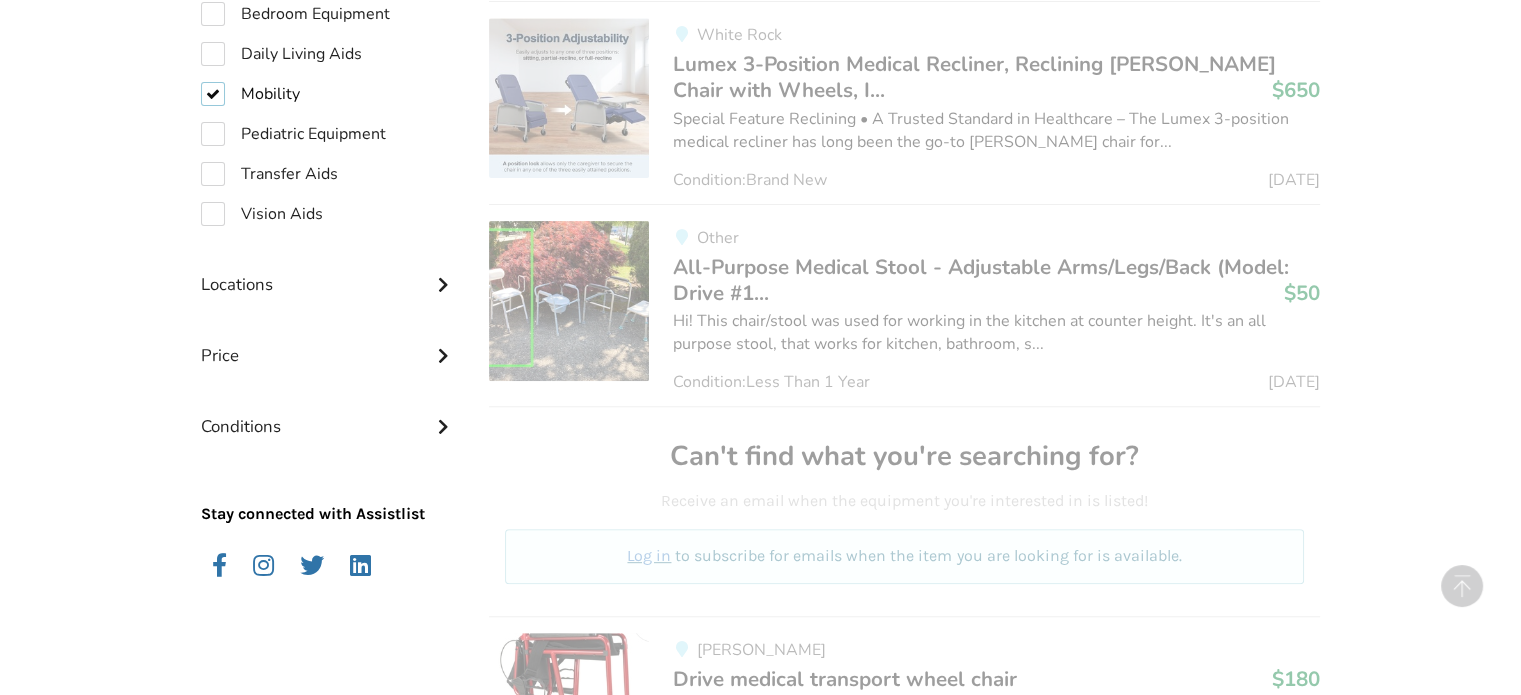 checkbox on "true" 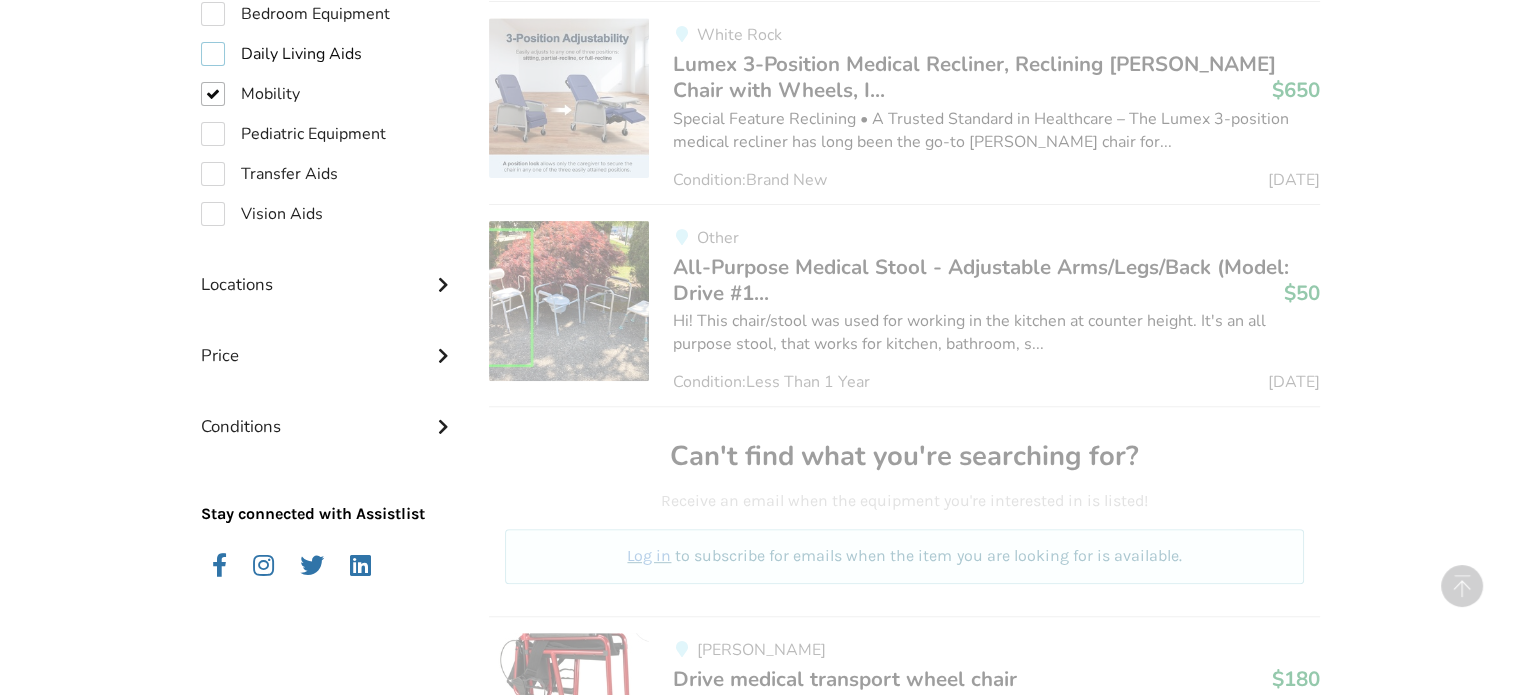 click on "Daily Living Aids" at bounding box center (281, 54) 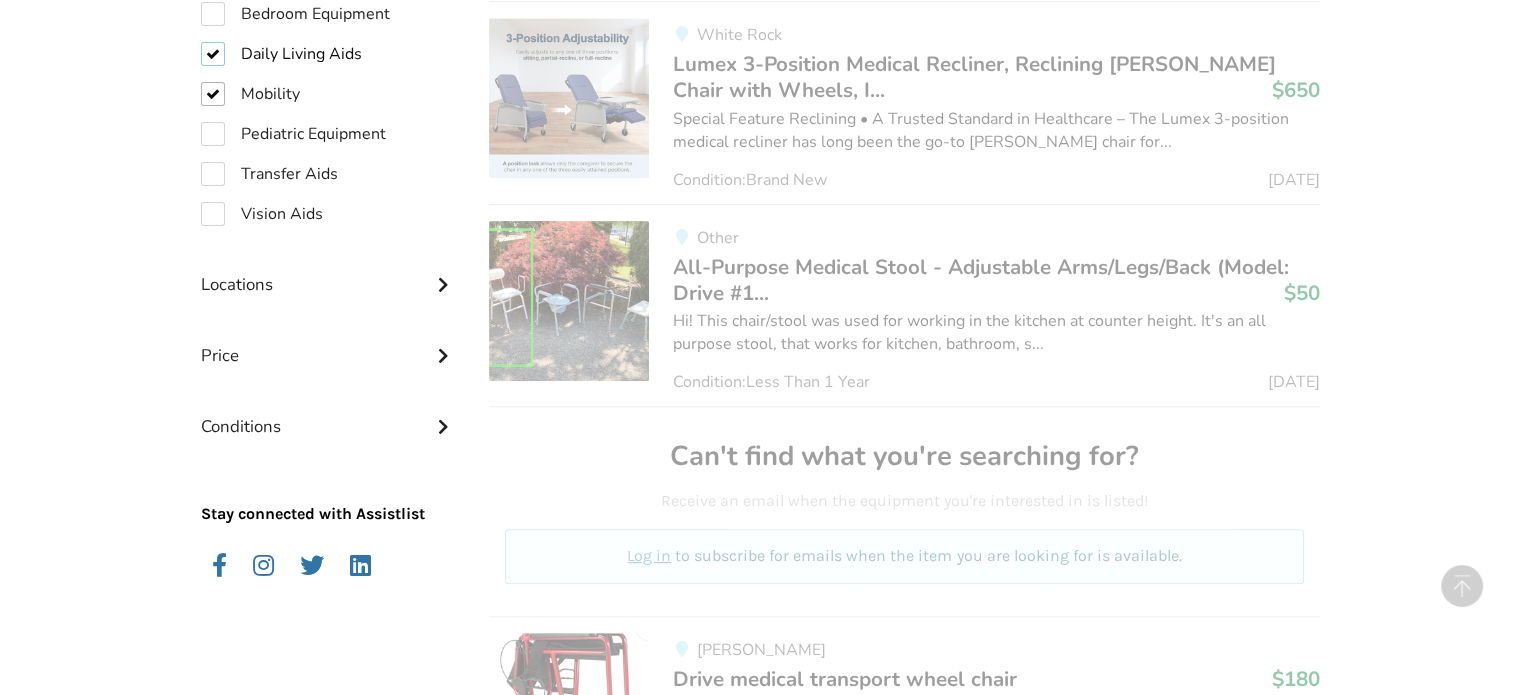 checkbox on "true" 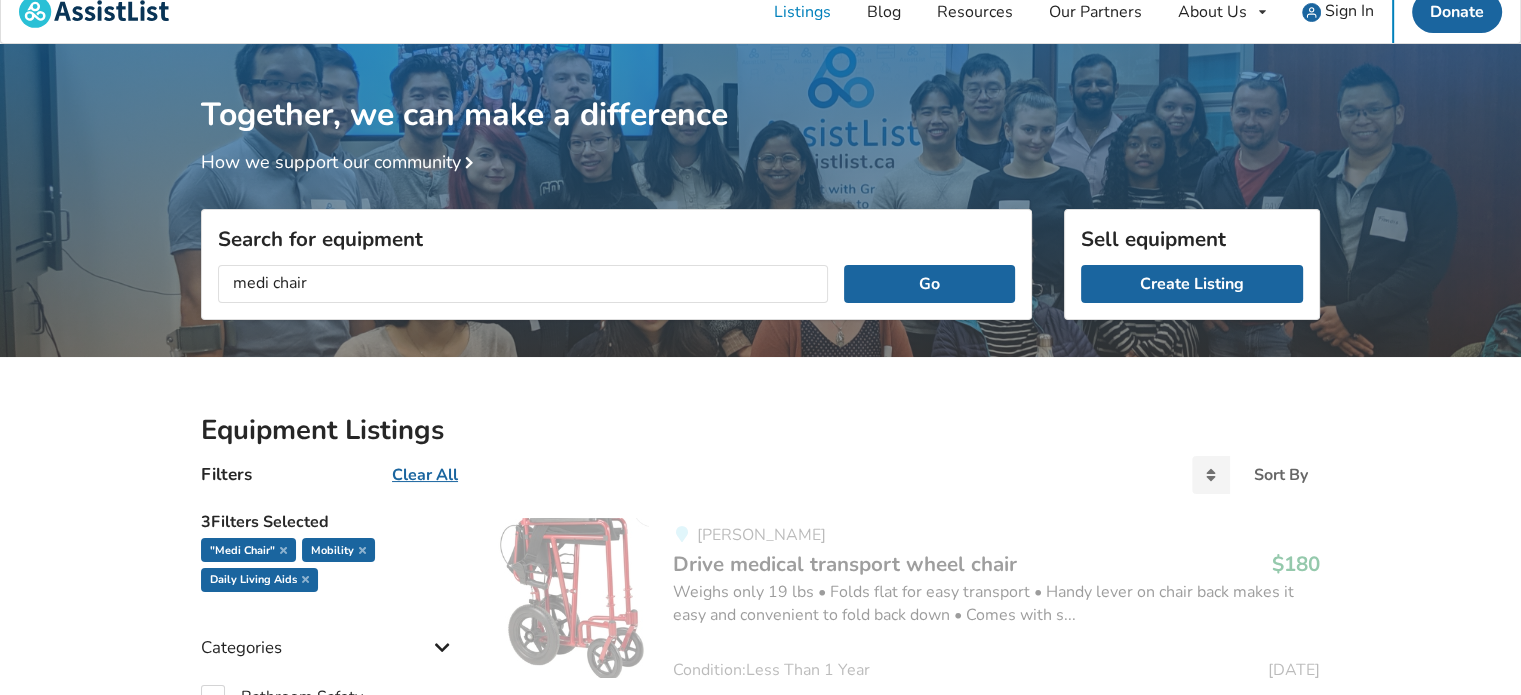scroll, scrollTop: 0, scrollLeft: 0, axis: both 